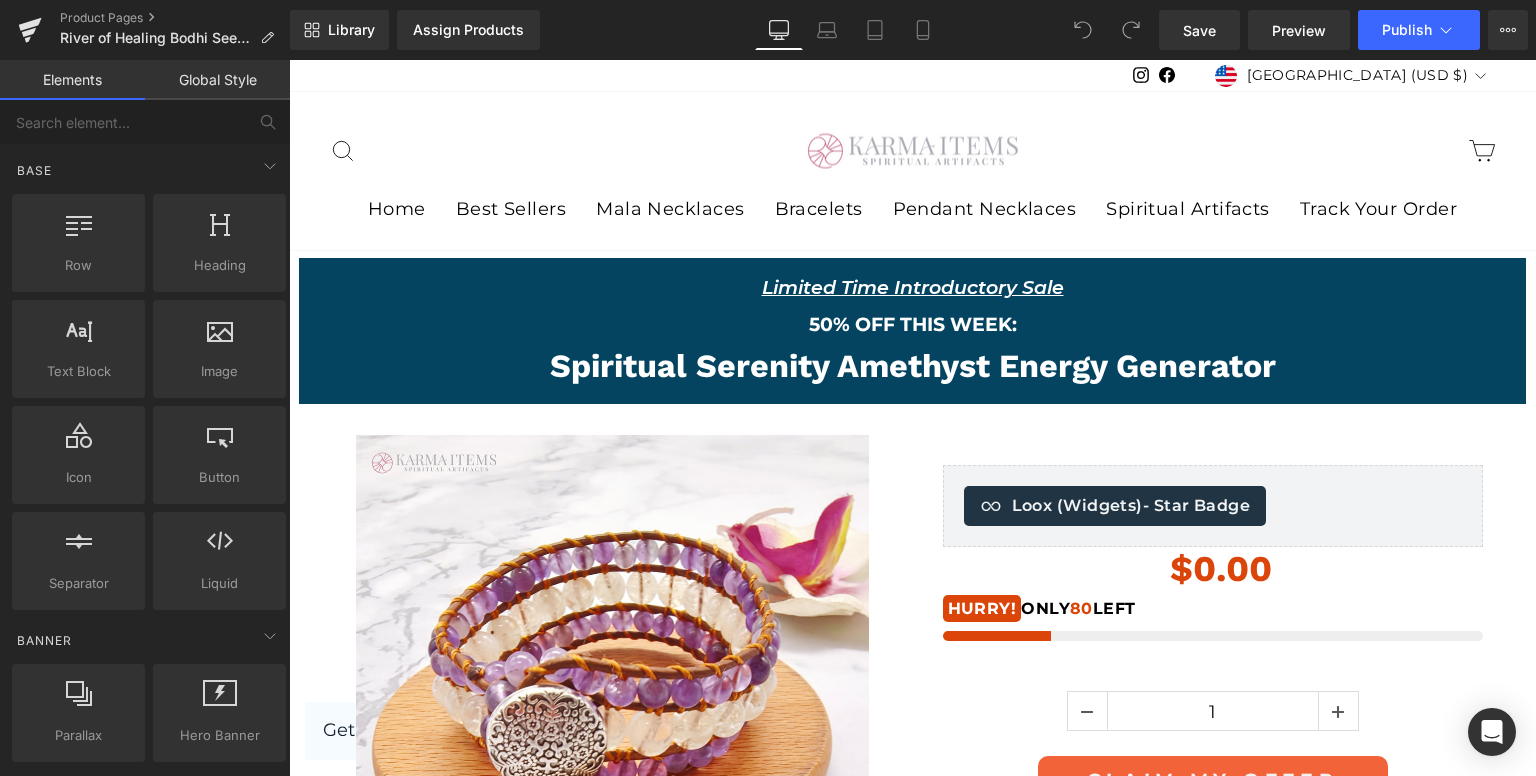 scroll, scrollTop: 0, scrollLeft: 0, axis: both 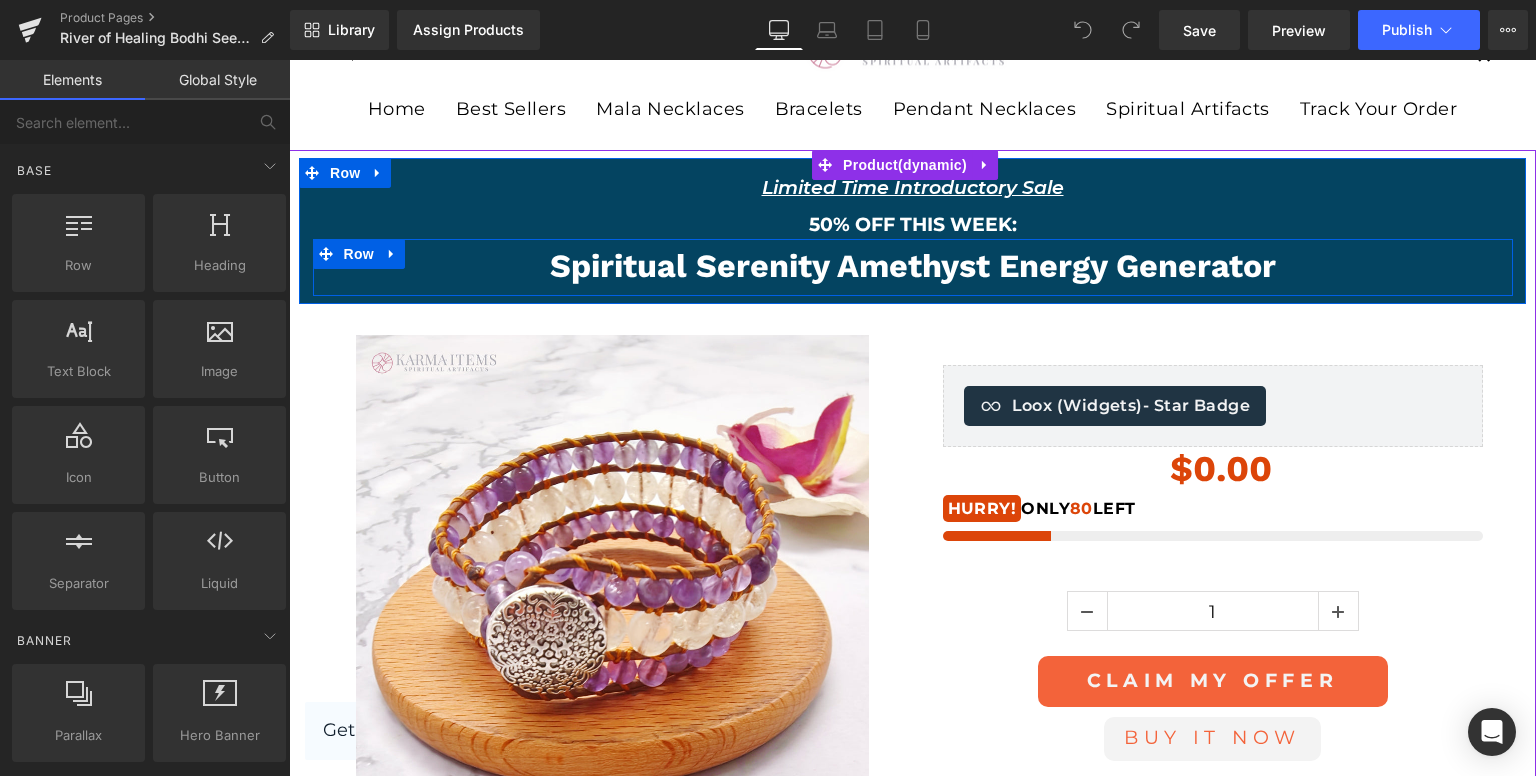 click on "Spiritual Serenity Amethyst Energy Generator" at bounding box center (913, 266) 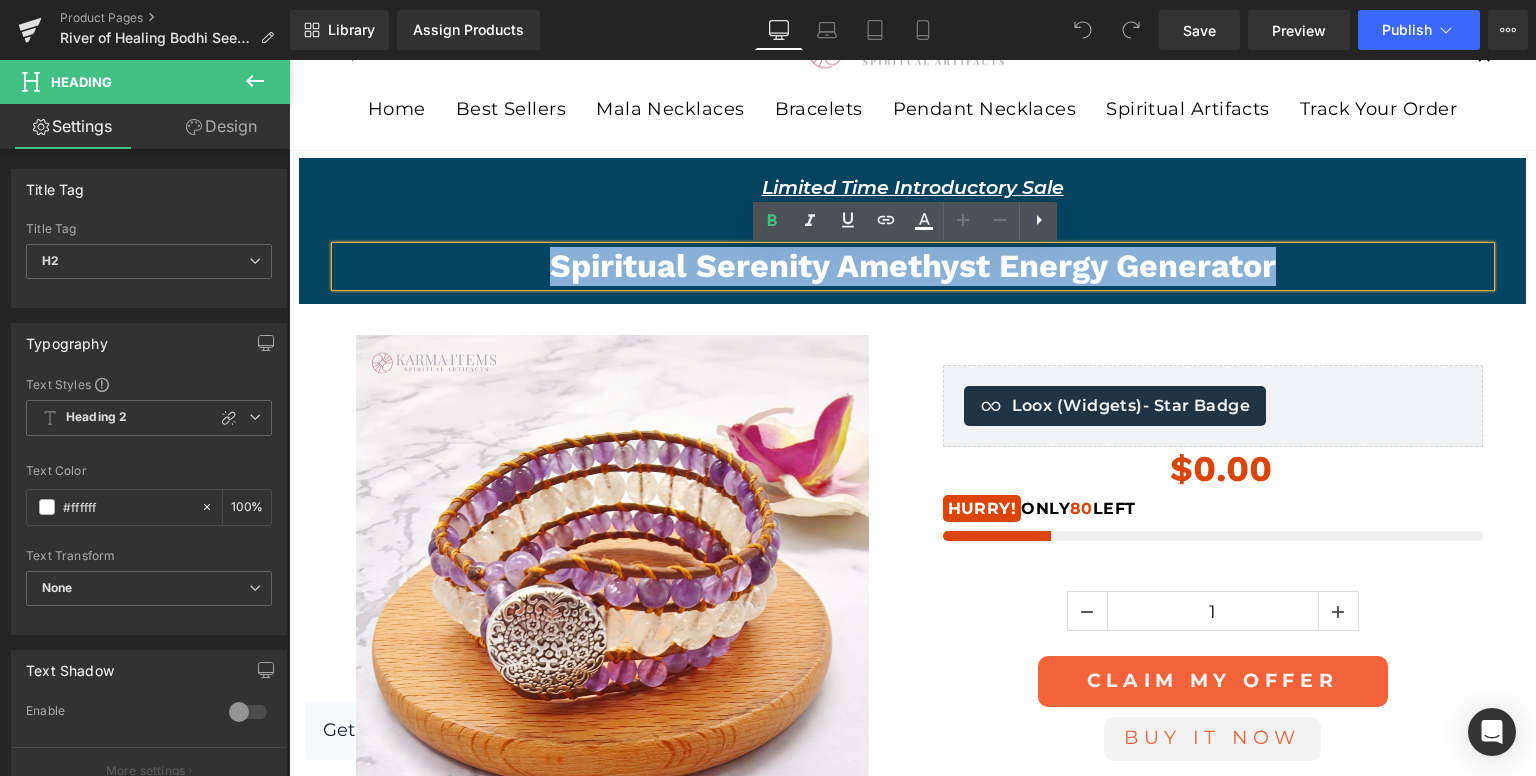 type 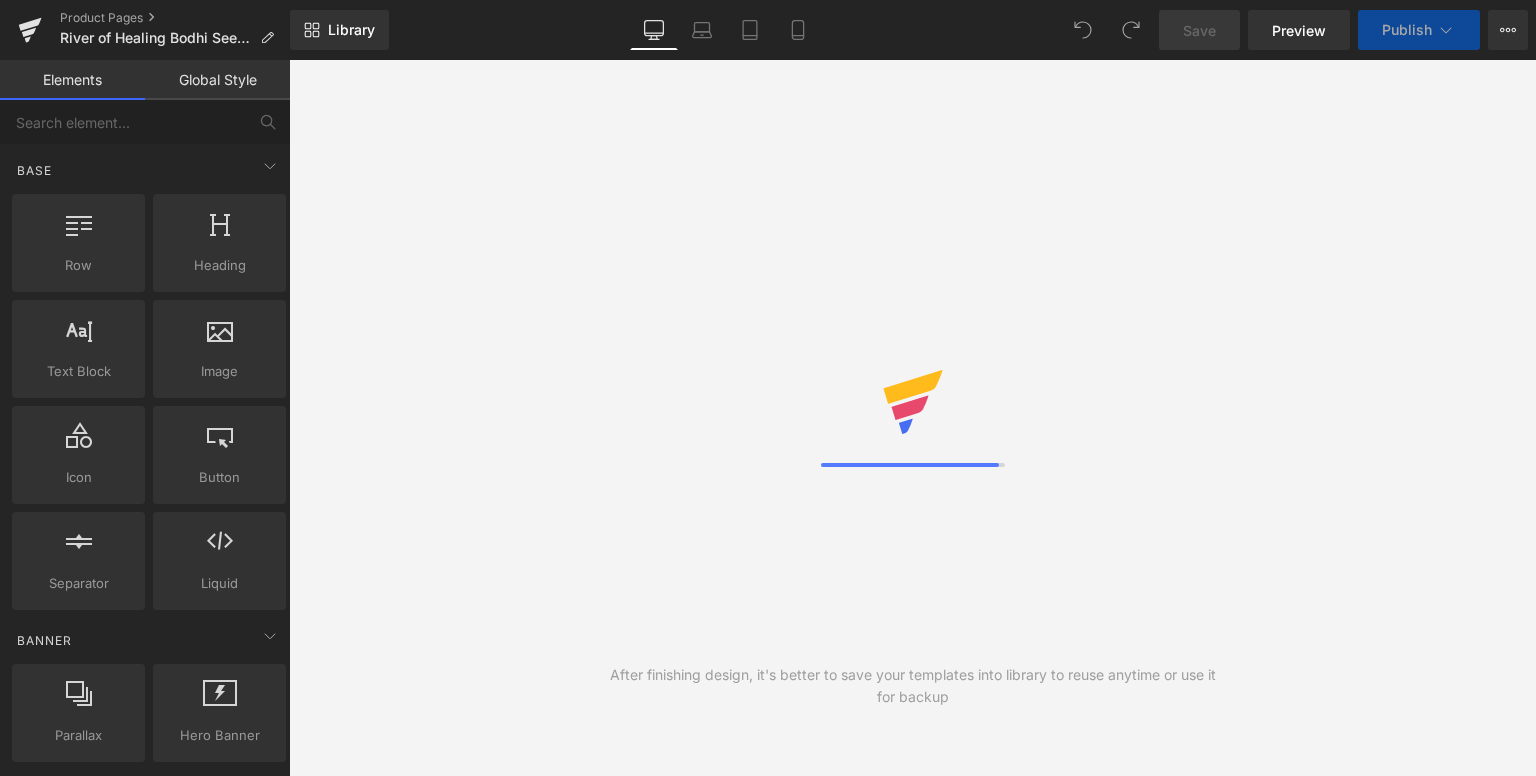scroll, scrollTop: 0, scrollLeft: 0, axis: both 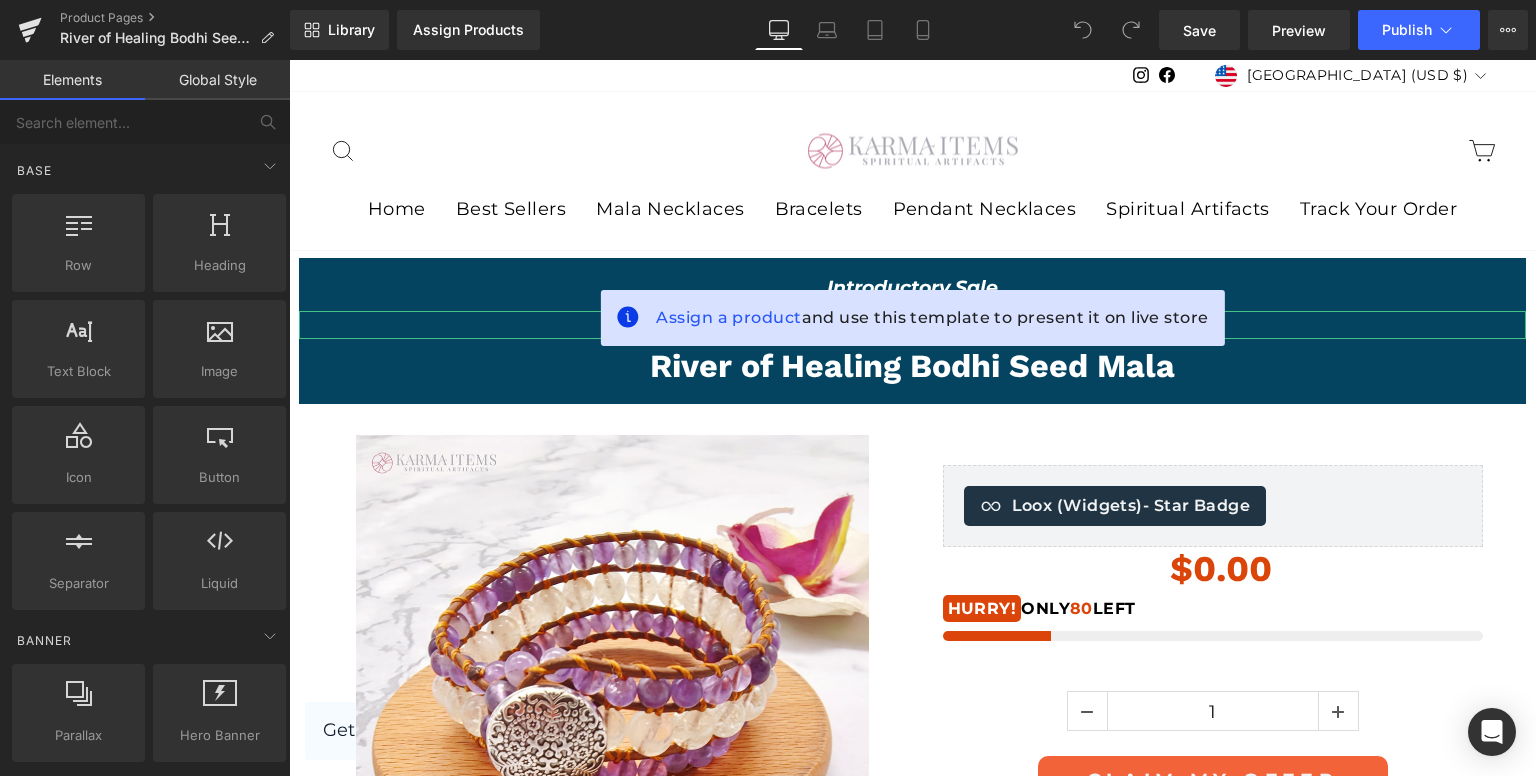 click on "Sale Off
(P) Image" at bounding box center [913, 814] 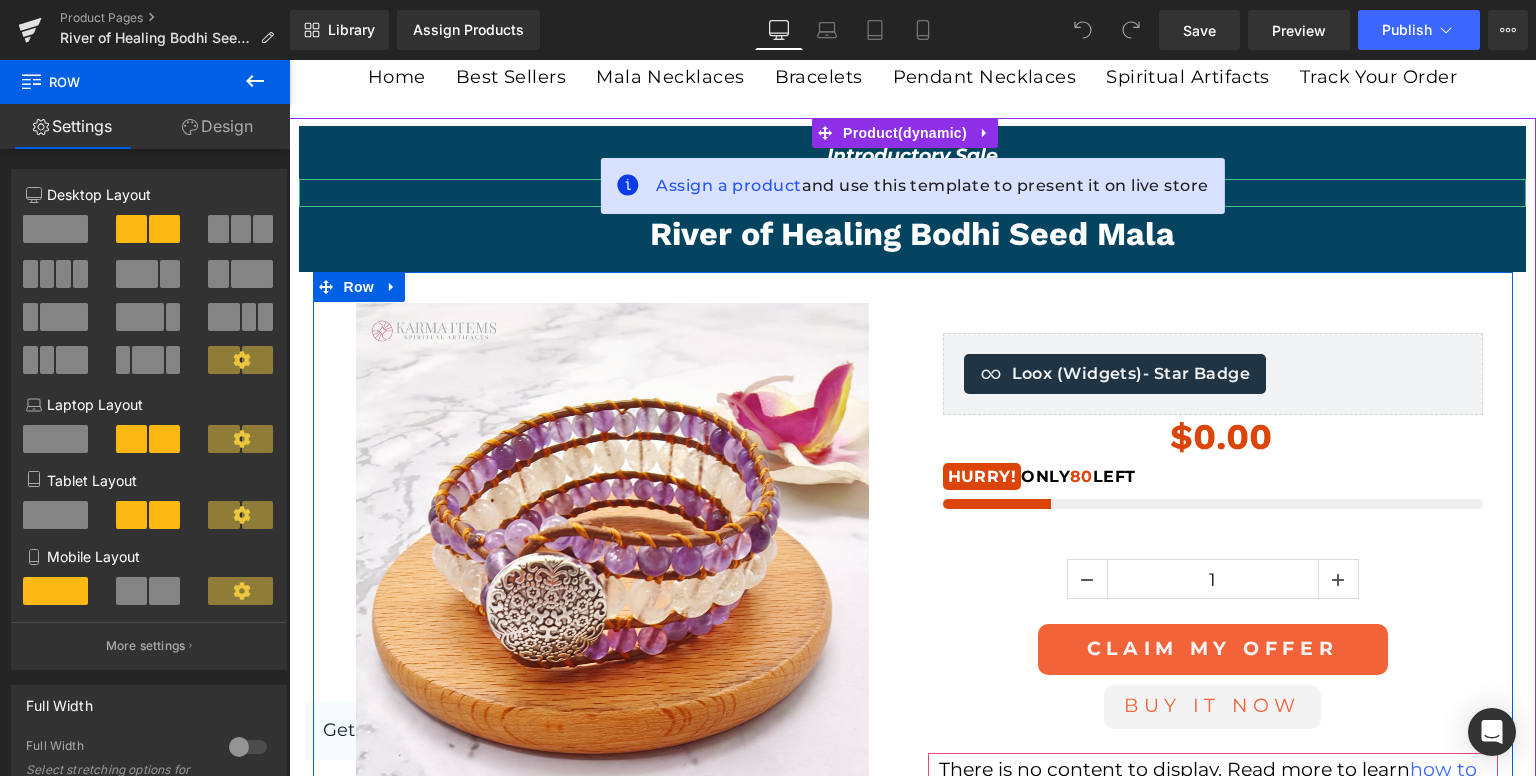 scroll, scrollTop: 100, scrollLeft: 0, axis: vertical 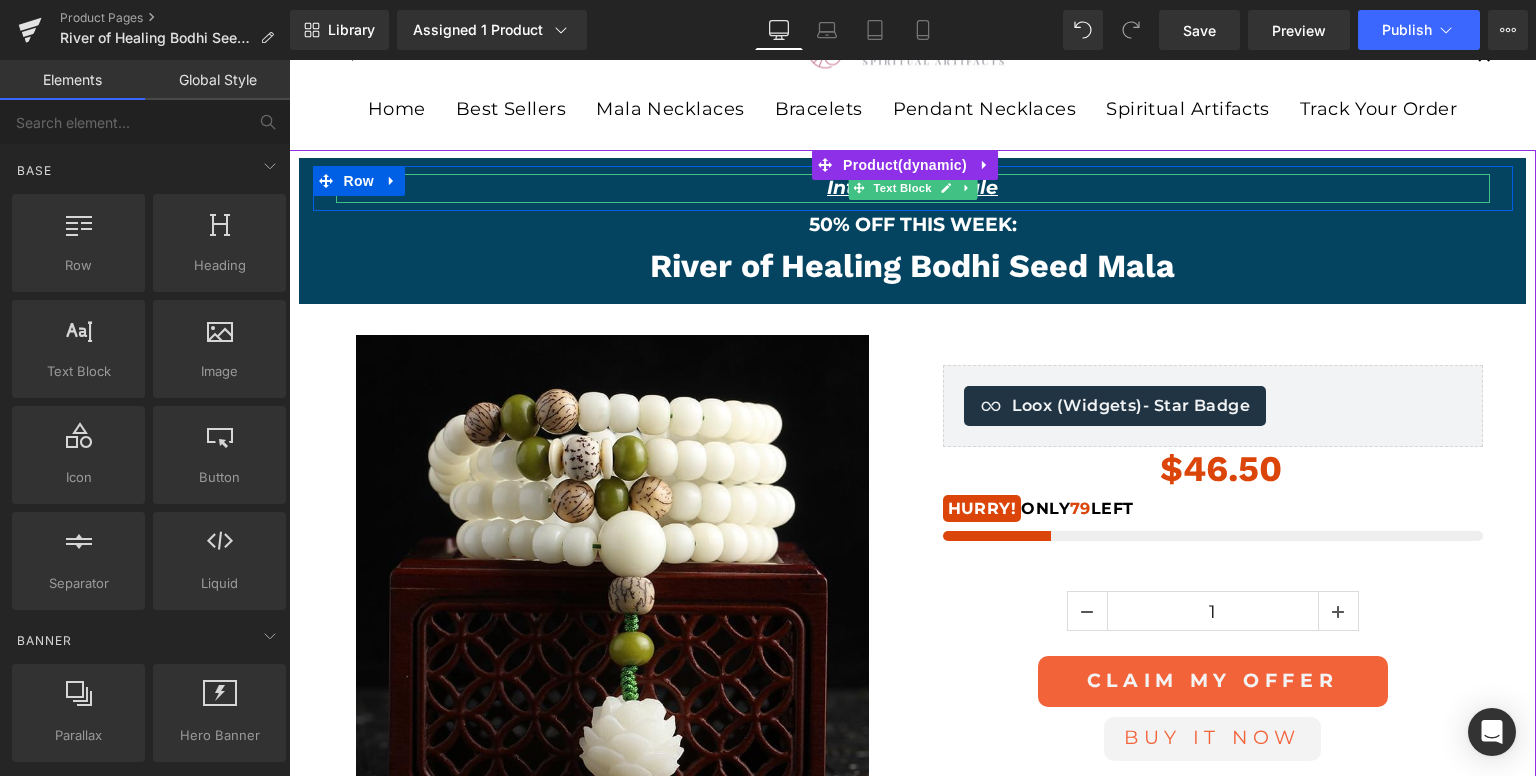 click on "Text Block" at bounding box center (902, 188) 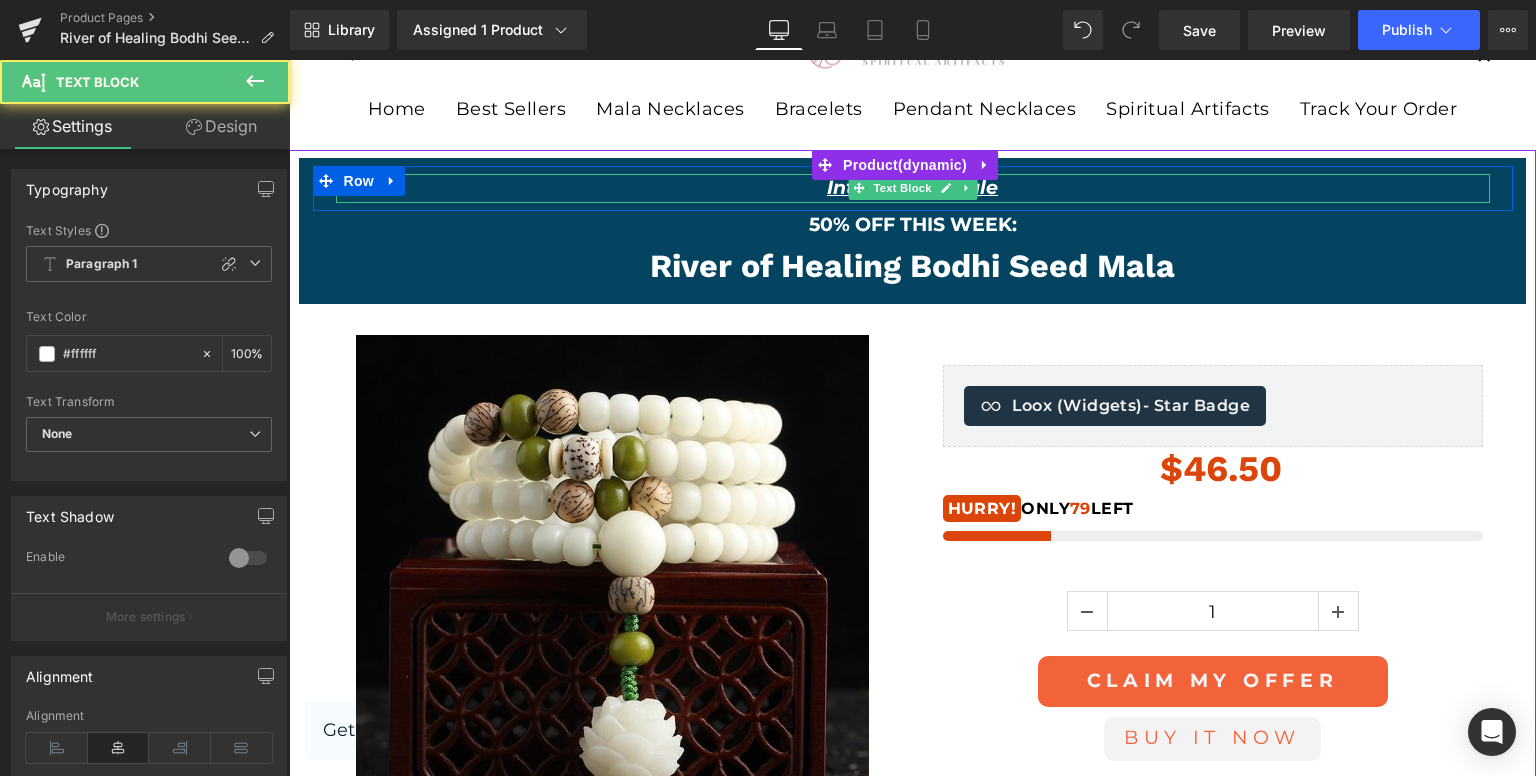 click on "Introductory Sale" at bounding box center (912, 187) 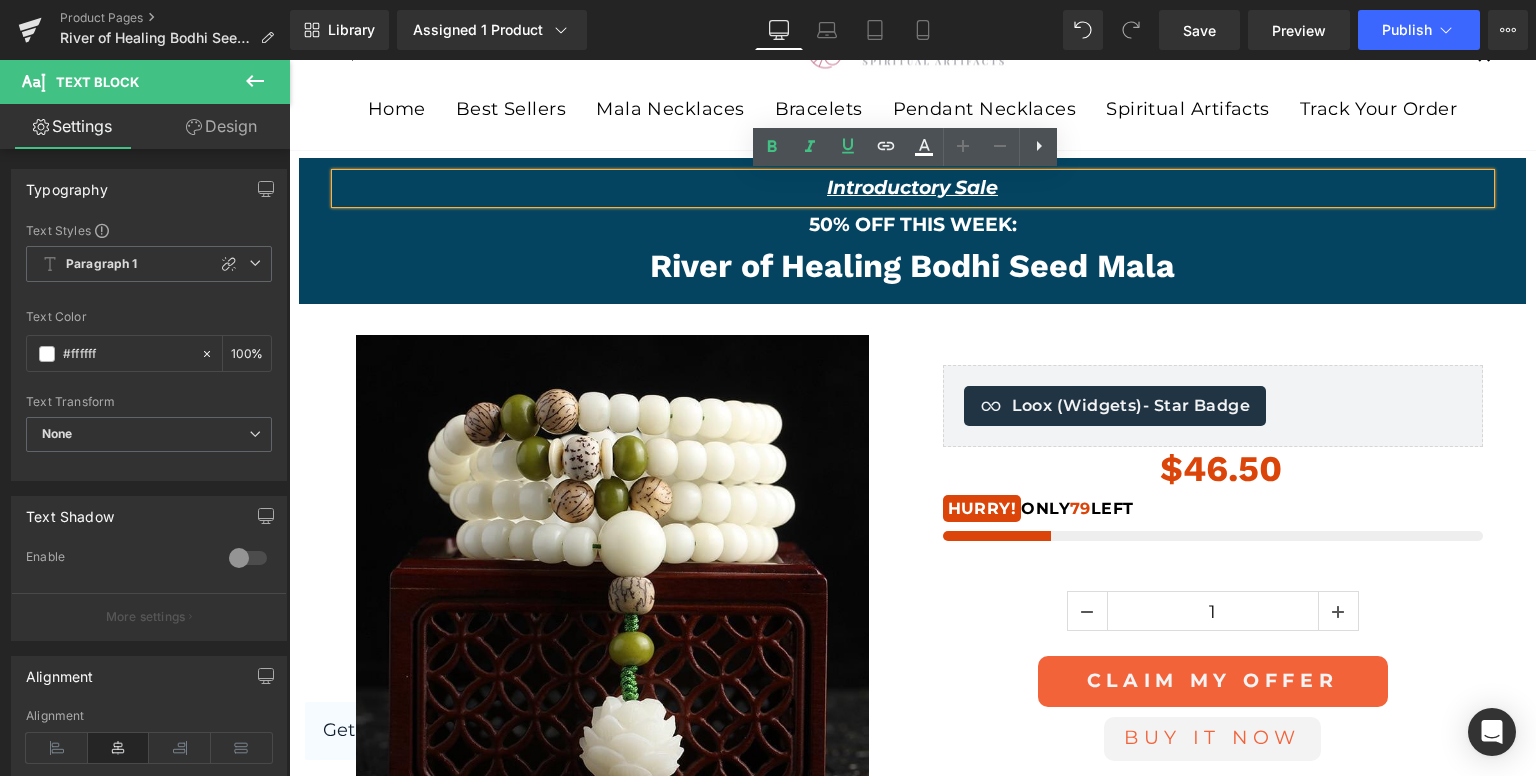 click on "Introductory Sale" at bounding box center [912, 187] 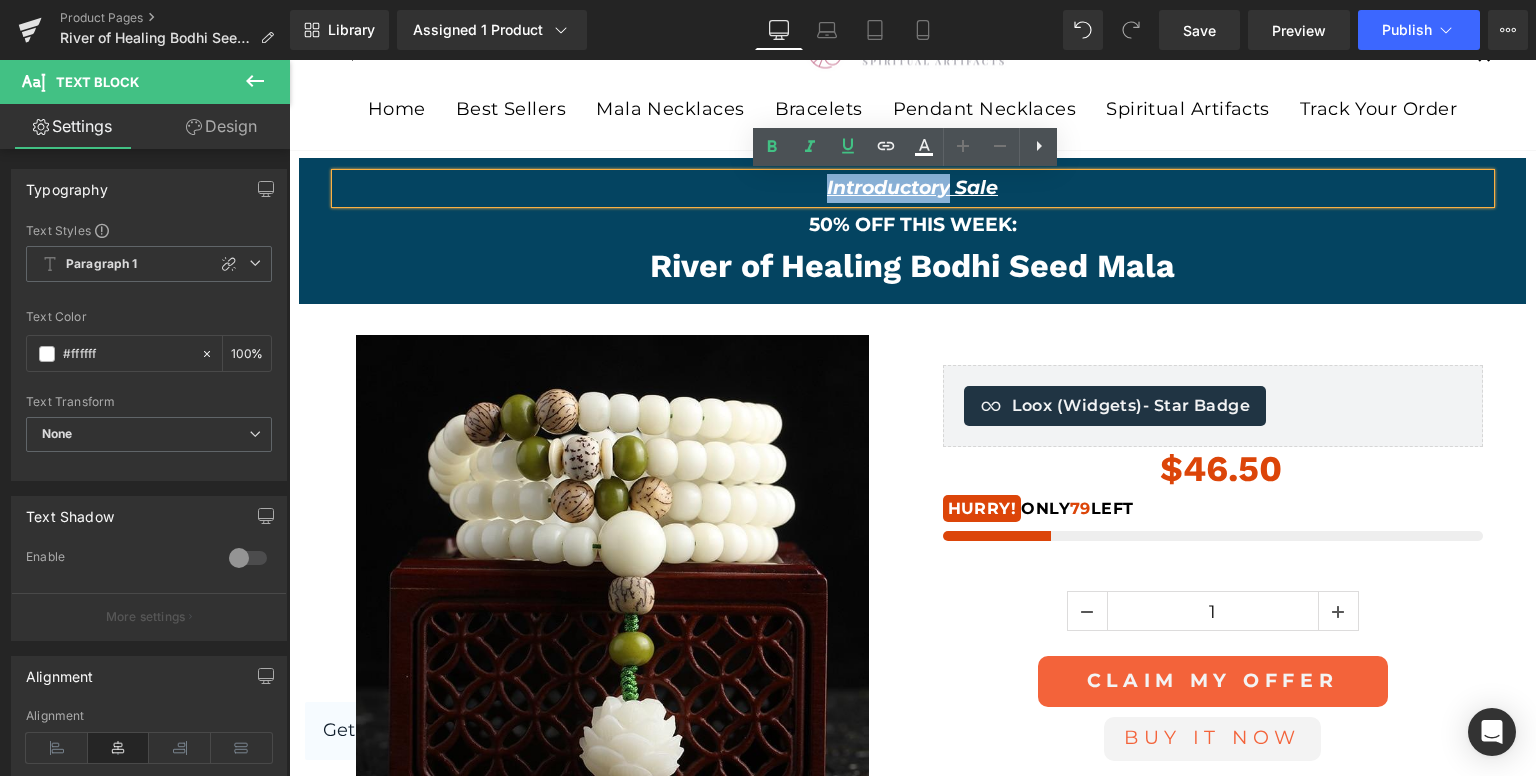 drag, startPoint x: 820, startPoint y: 185, endPoint x: 943, endPoint y: 189, distance: 123.065025 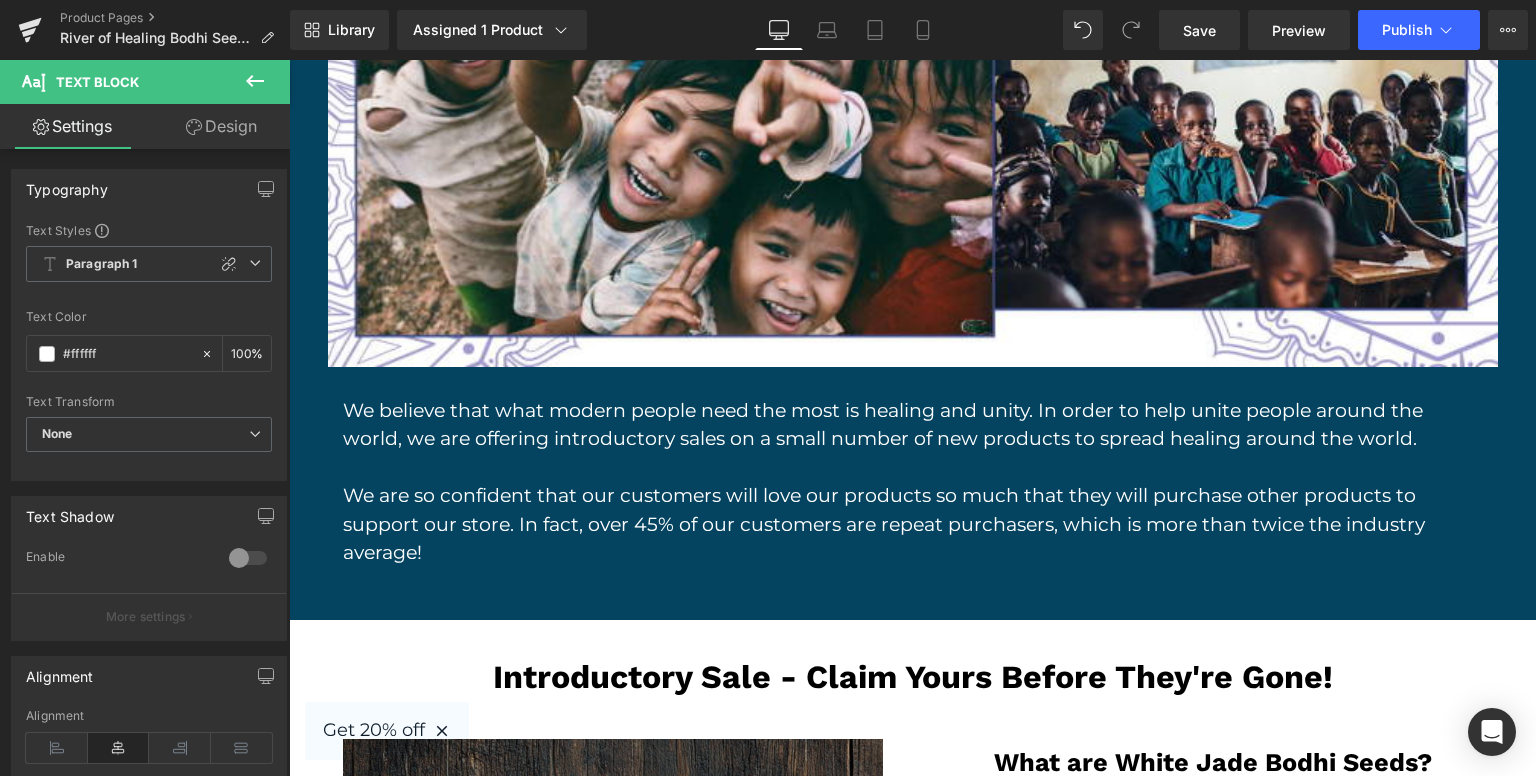 scroll, scrollTop: 3600, scrollLeft: 0, axis: vertical 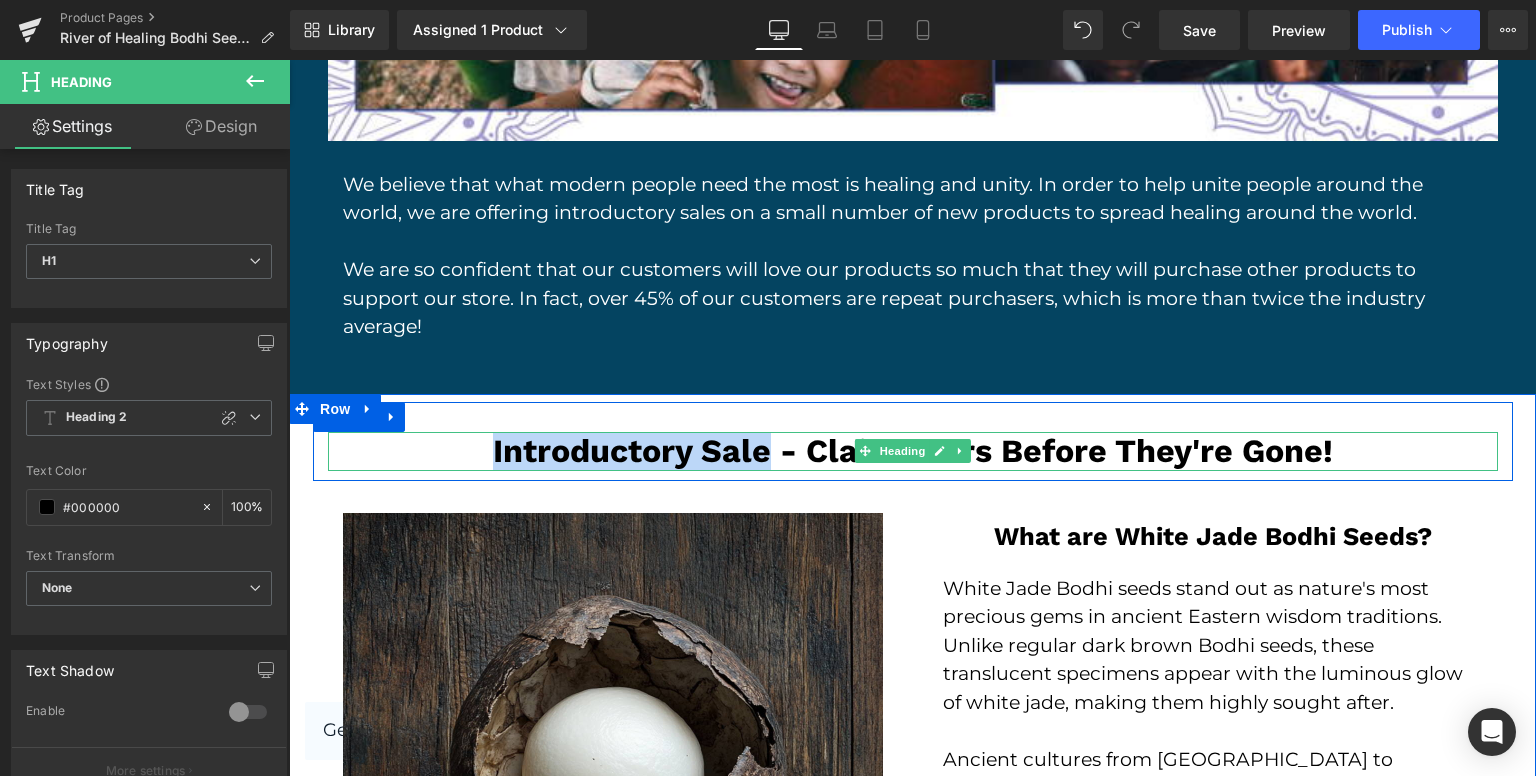 drag, startPoint x: 764, startPoint y: 454, endPoint x: 460, endPoint y: 455, distance: 304.00165 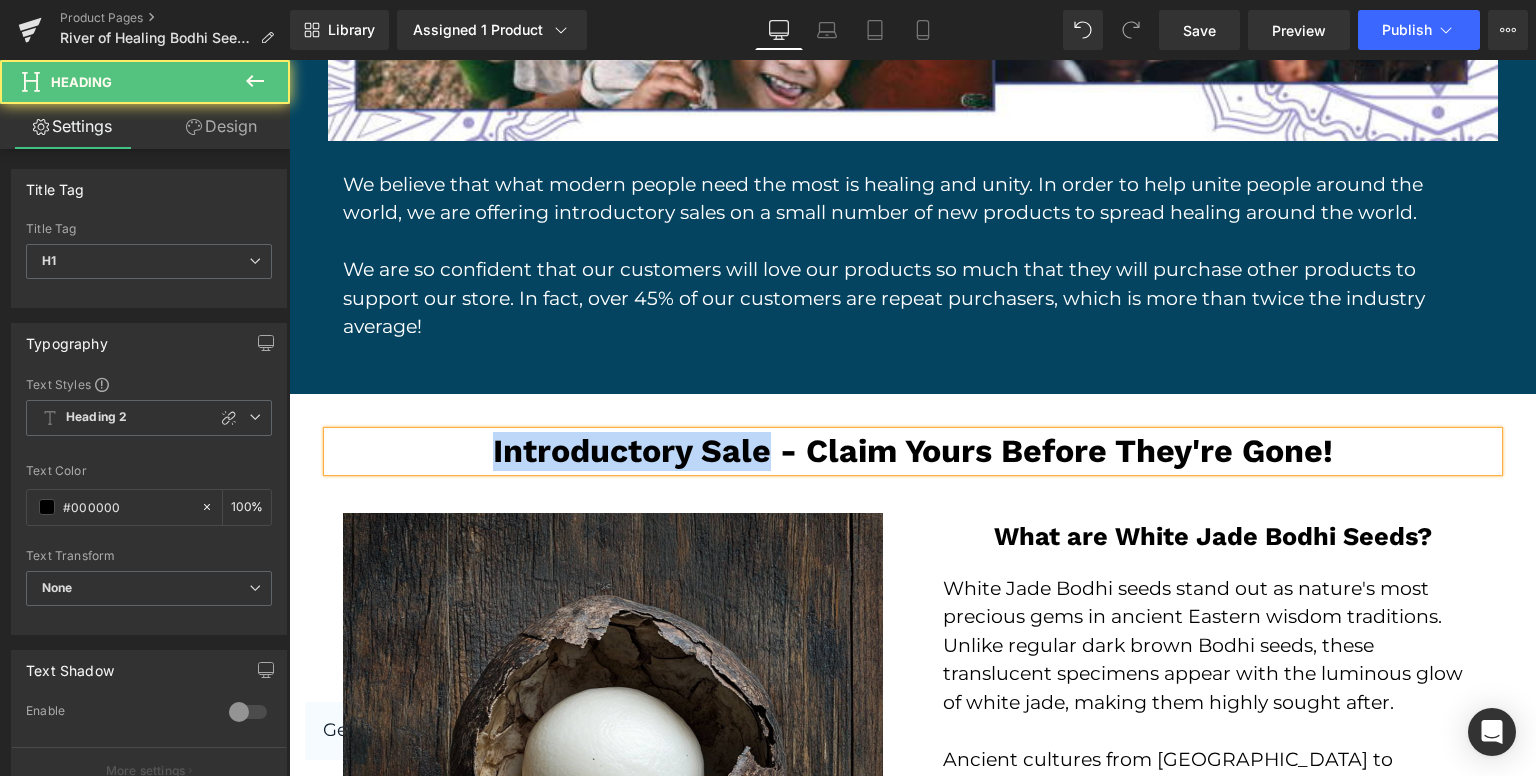 click on "Introductory Sale - Claim Yours Before They're Gone!" at bounding box center (913, 451) 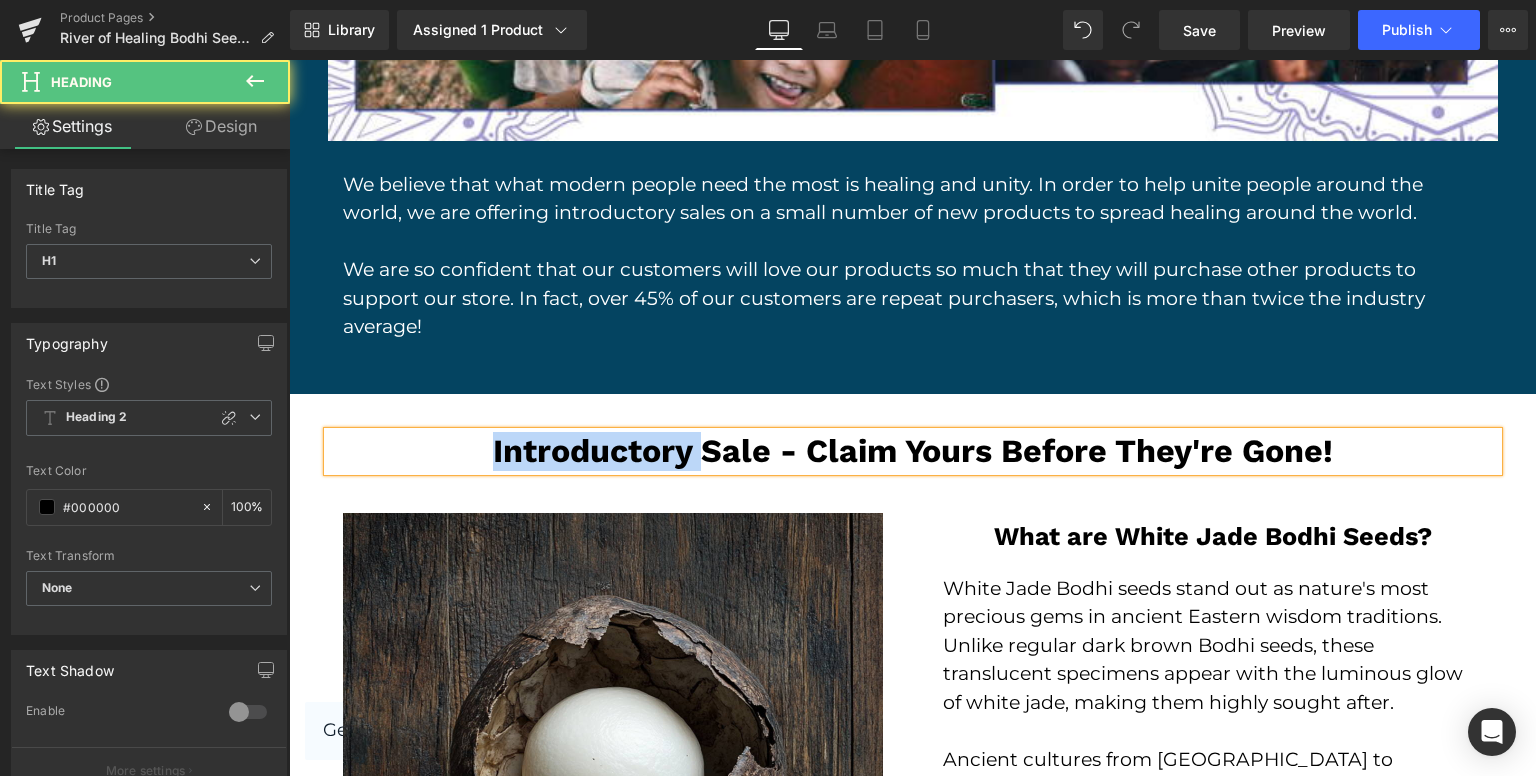 click on "Introductory Sale - Claim Yours Before They're Gone!" at bounding box center [913, 451] 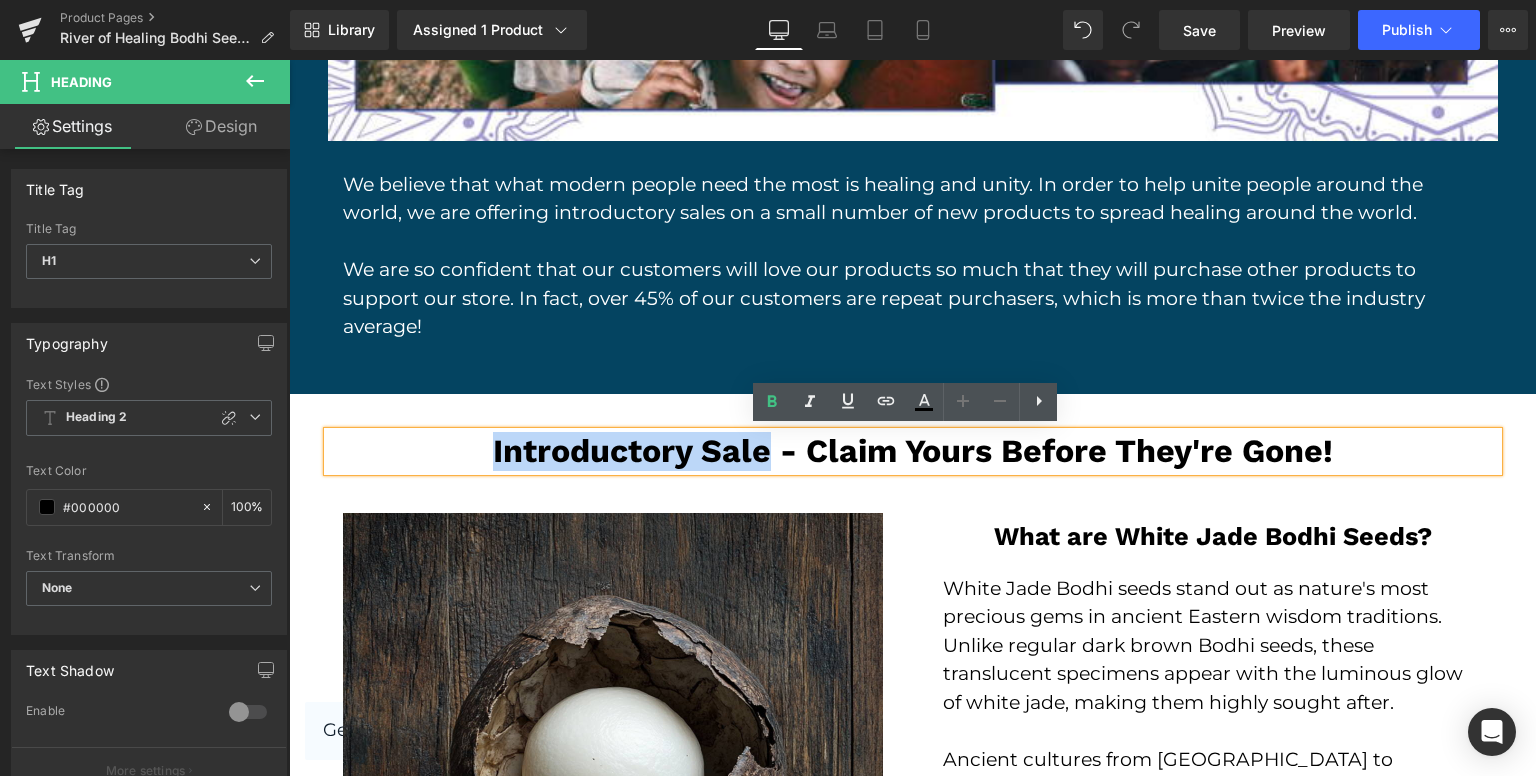 drag, startPoint x: 763, startPoint y: 452, endPoint x: 476, endPoint y: 432, distance: 287.696 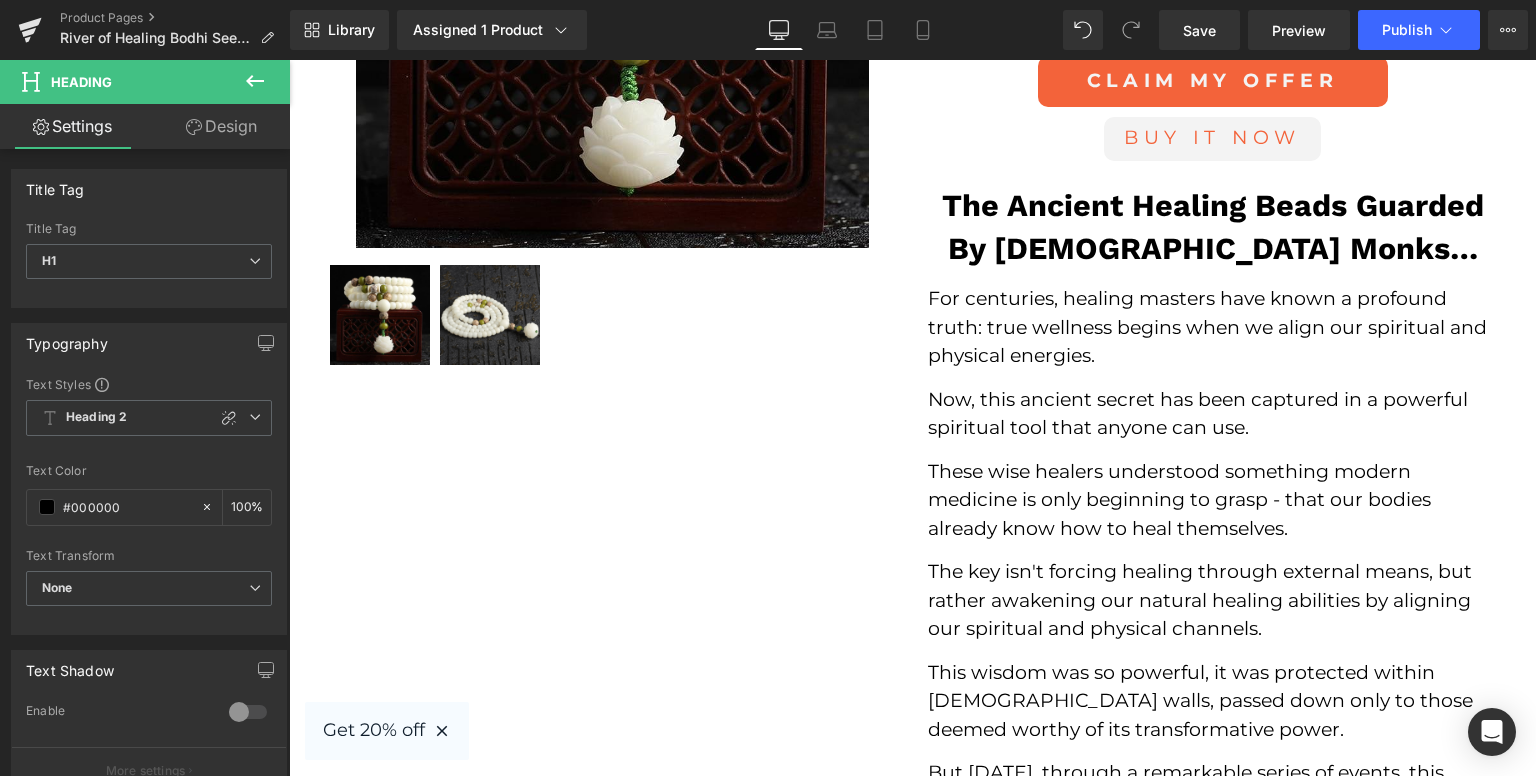 scroll, scrollTop: 200, scrollLeft: 0, axis: vertical 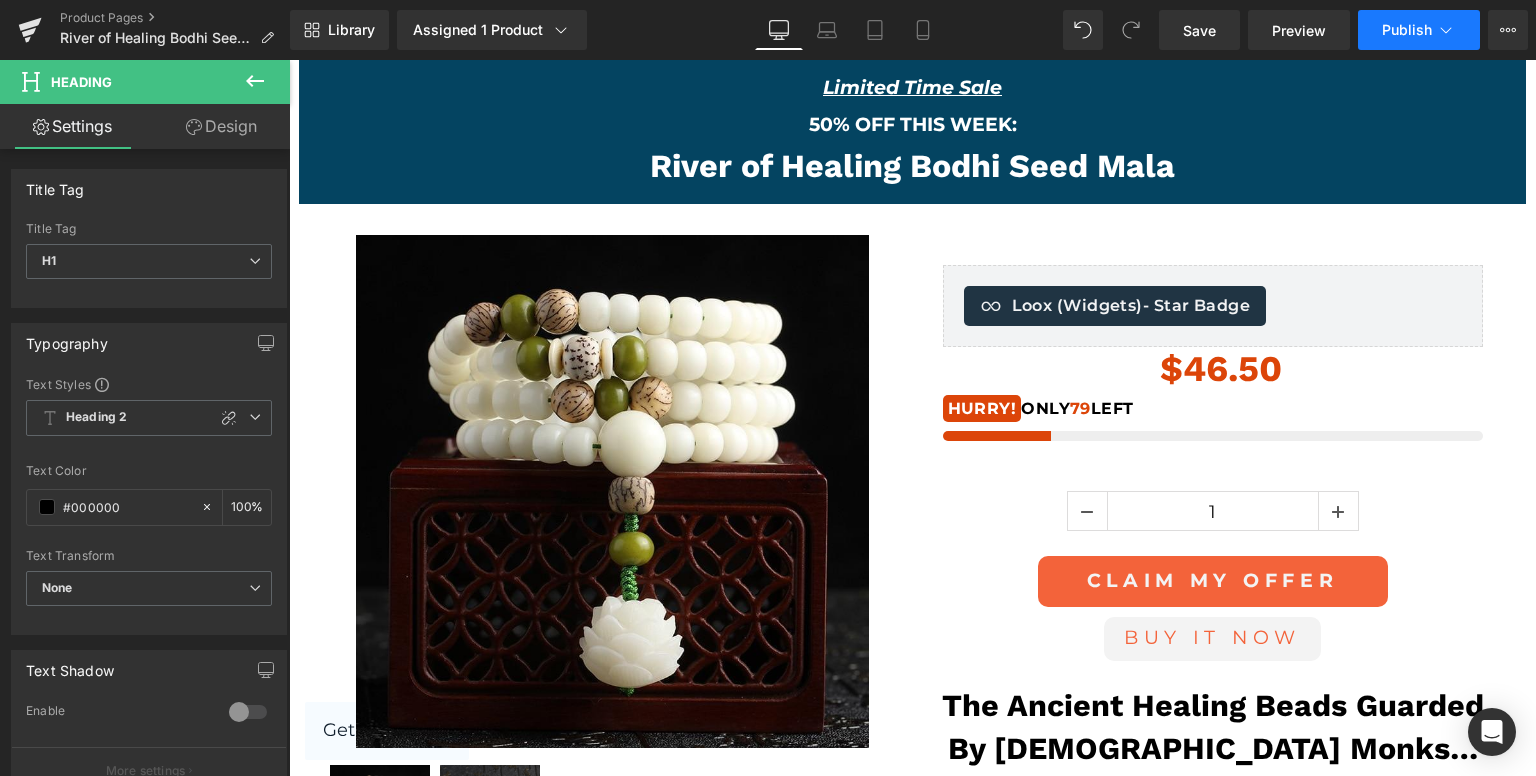 click on "Publish" at bounding box center [1419, 30] 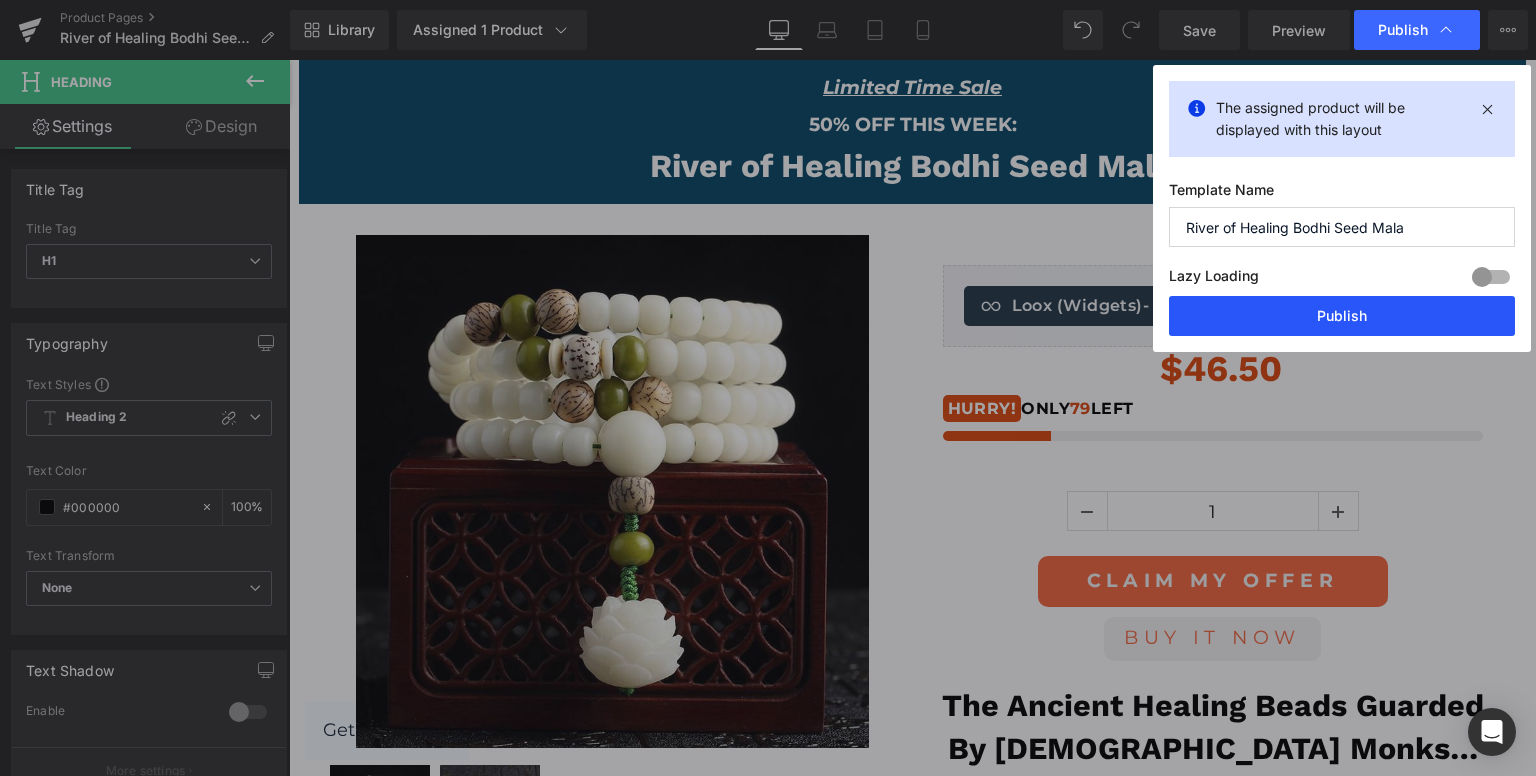 click on "Publish" at bounding box center [1342, 316] 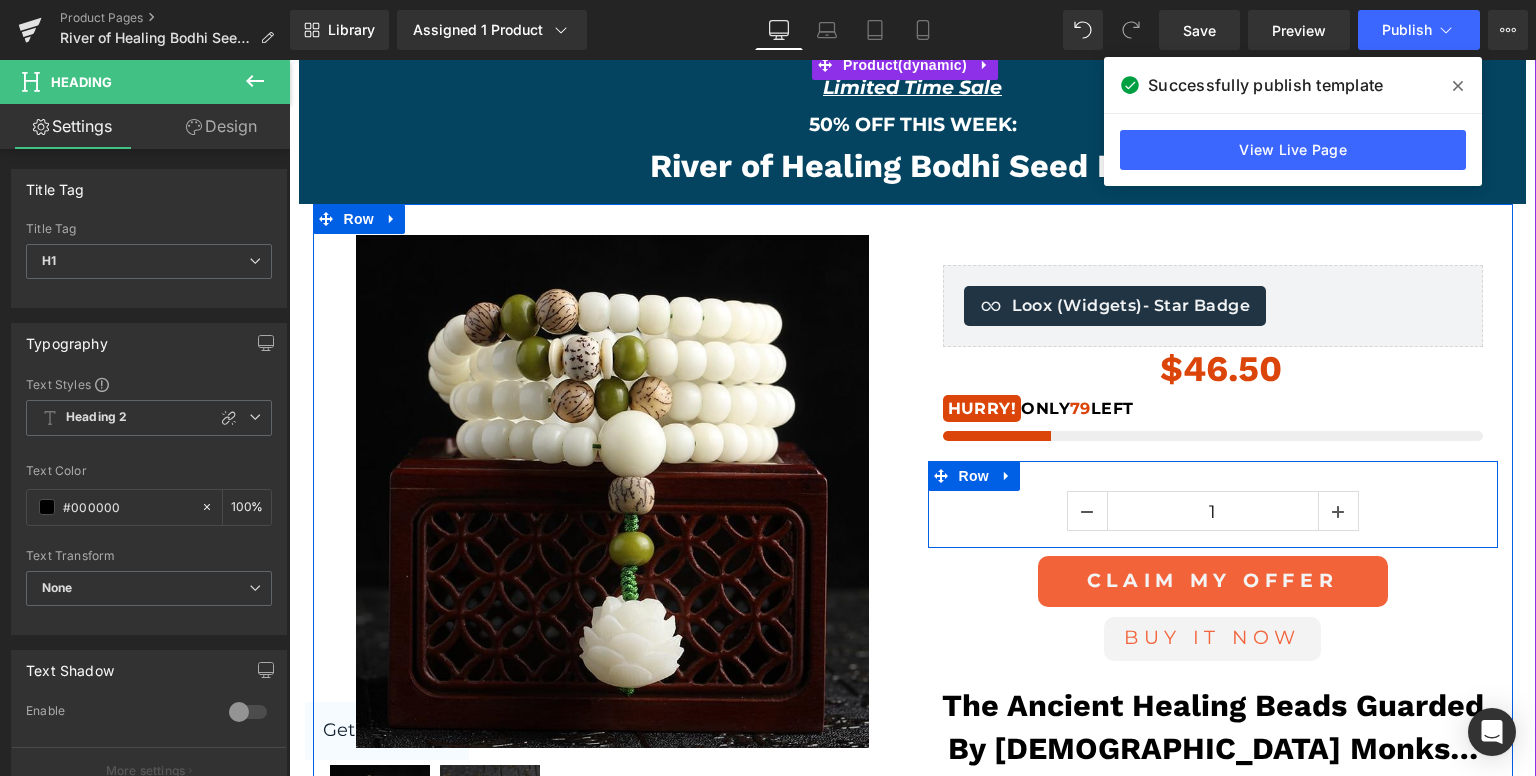 scroll, scrollTop: 100, scrollLeft: 0, axis: vertical 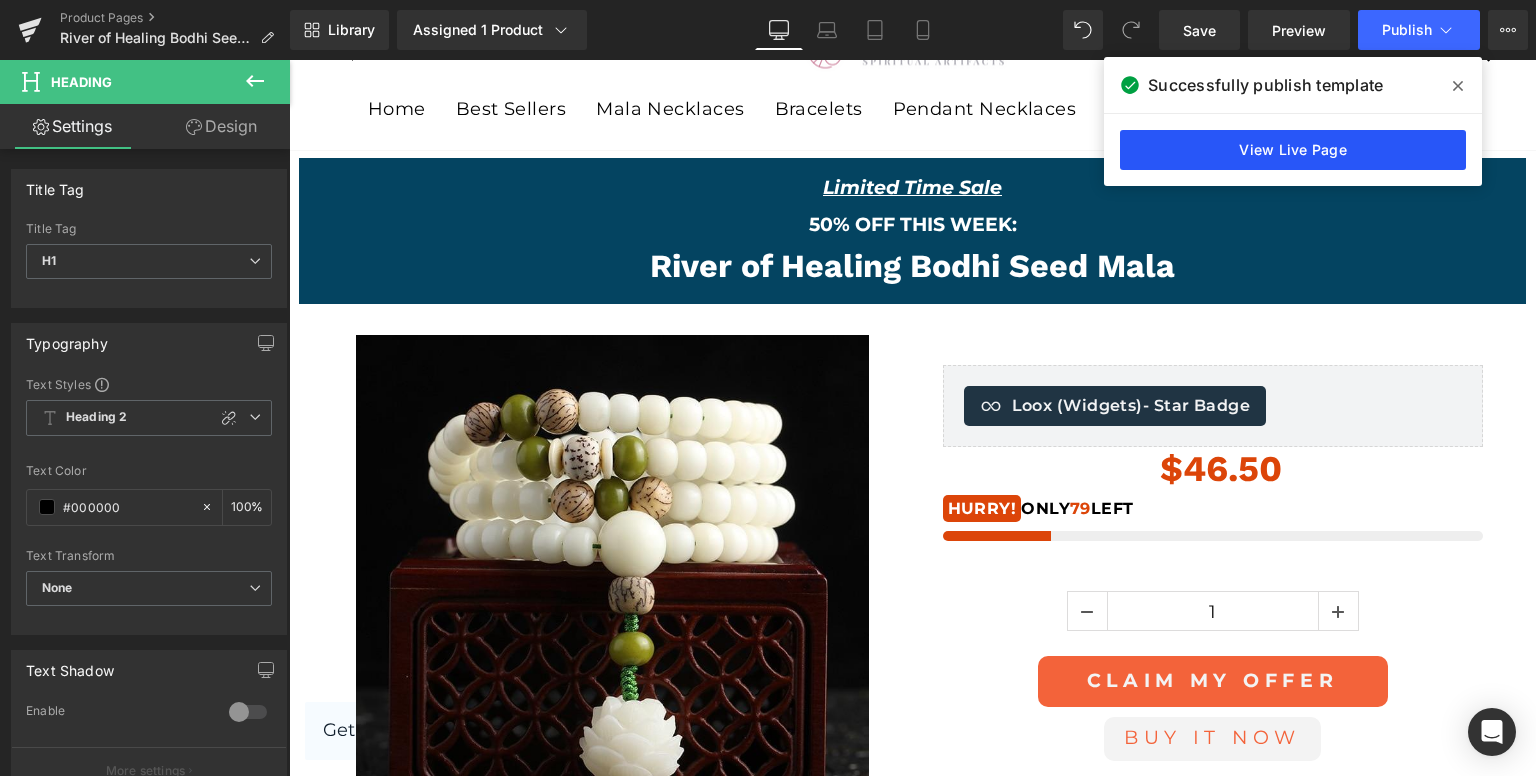 click on "View Live Page" at bounding box center [1293, 150] 